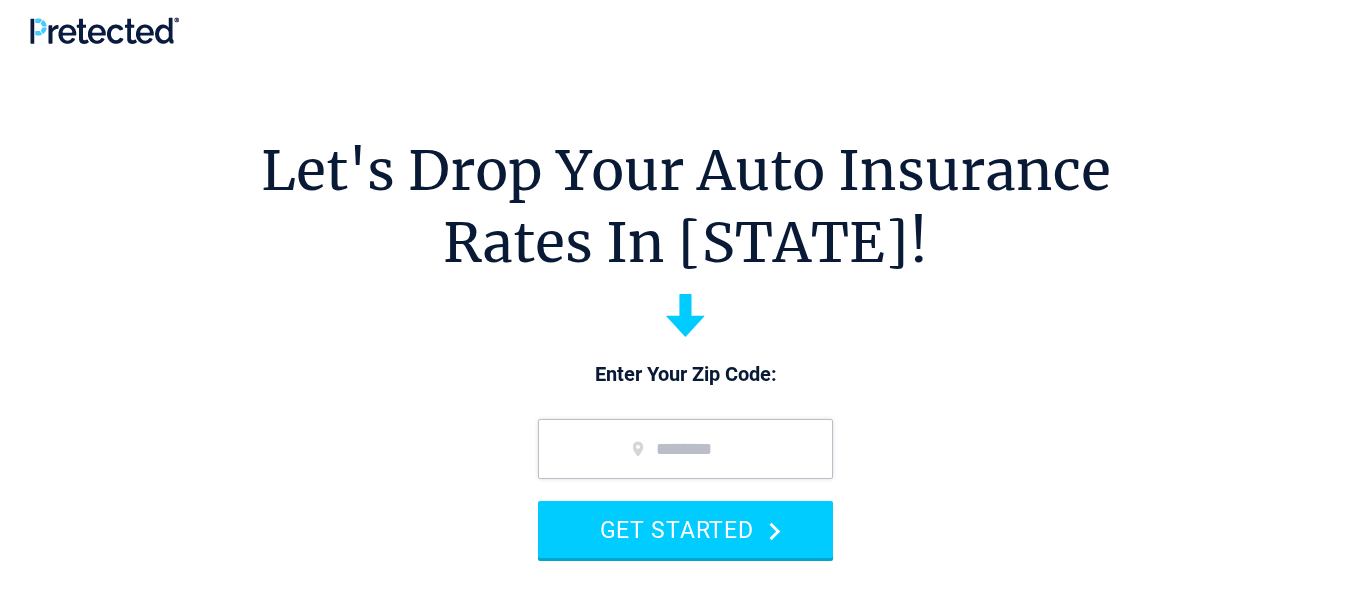 scroll, scrollTop: 0, scrollLeft: 0, axis: both 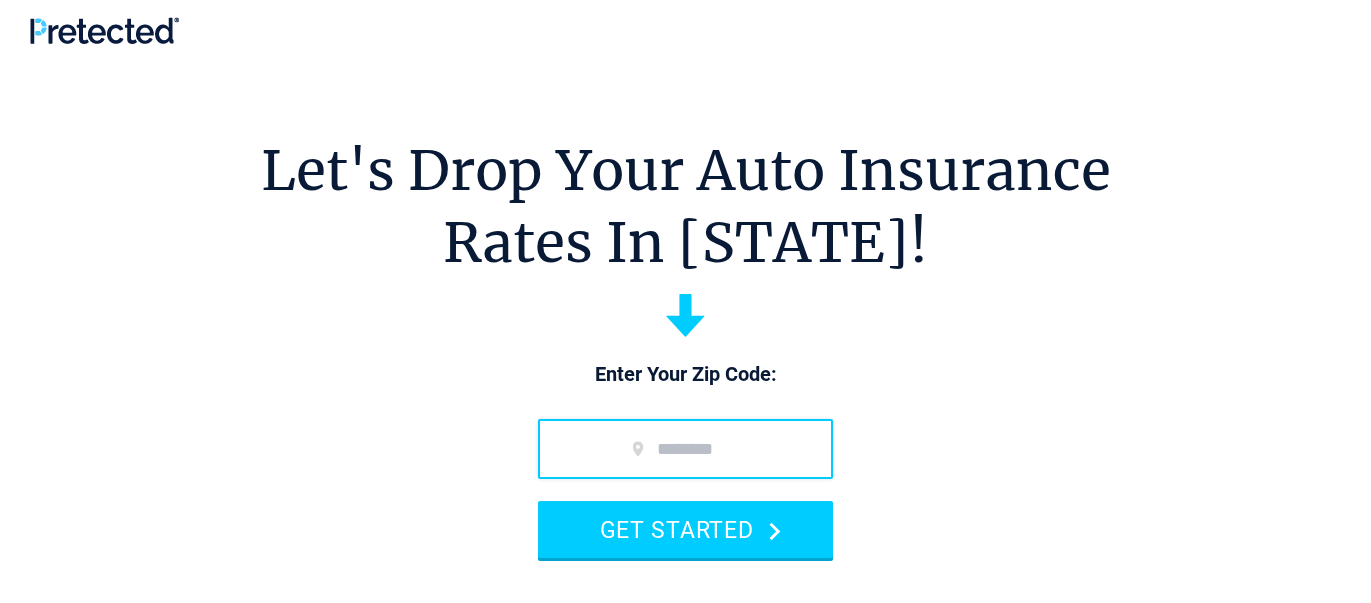 click at bounding box center [685, 449] 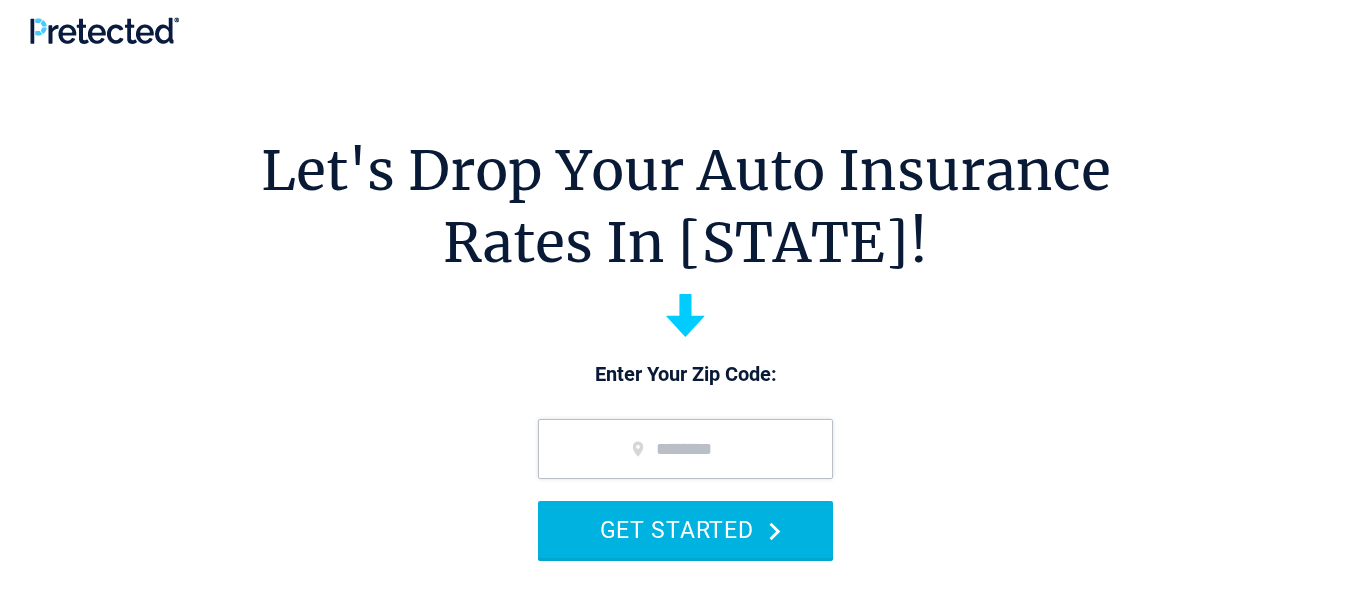 type on "*****" 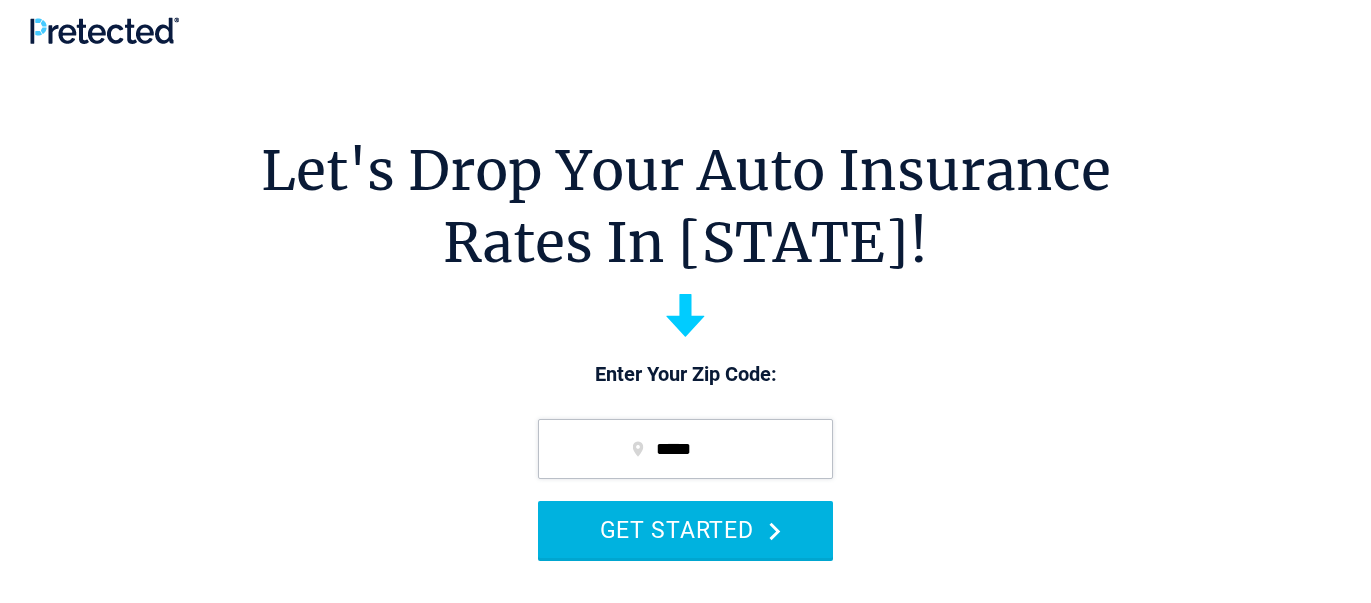 click on "GET STARTED" at bounding box center [685, 529] 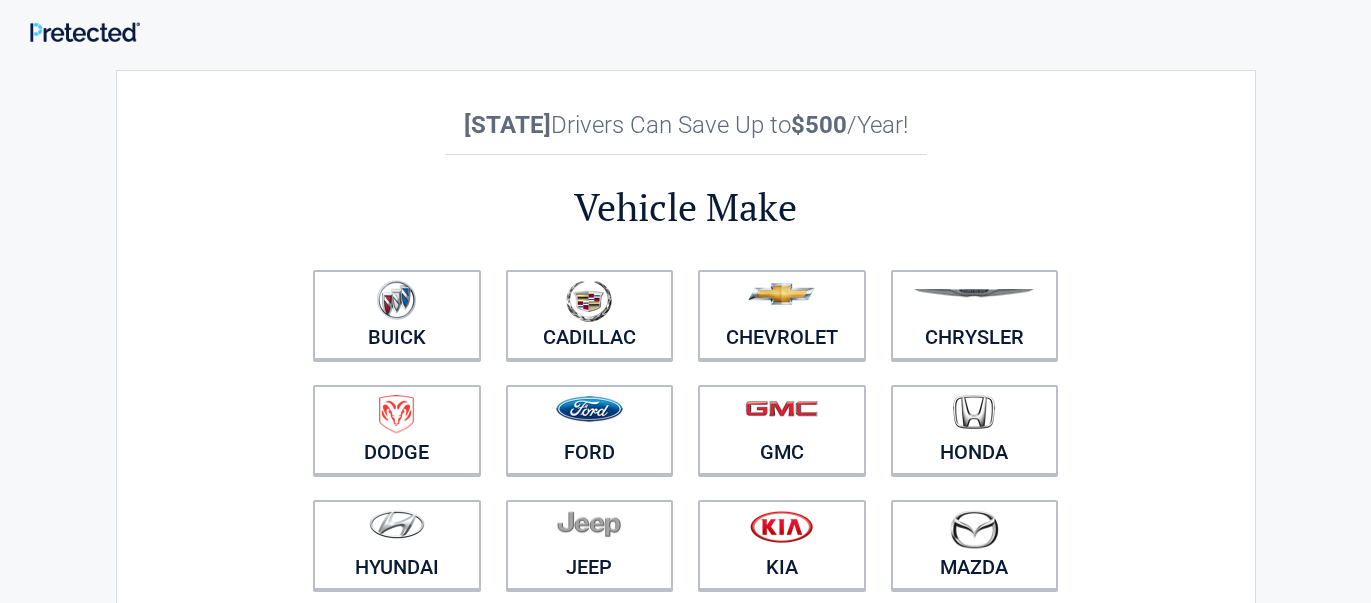 scroll, scrollTop: 0, scrollLeft: 0, axis: both 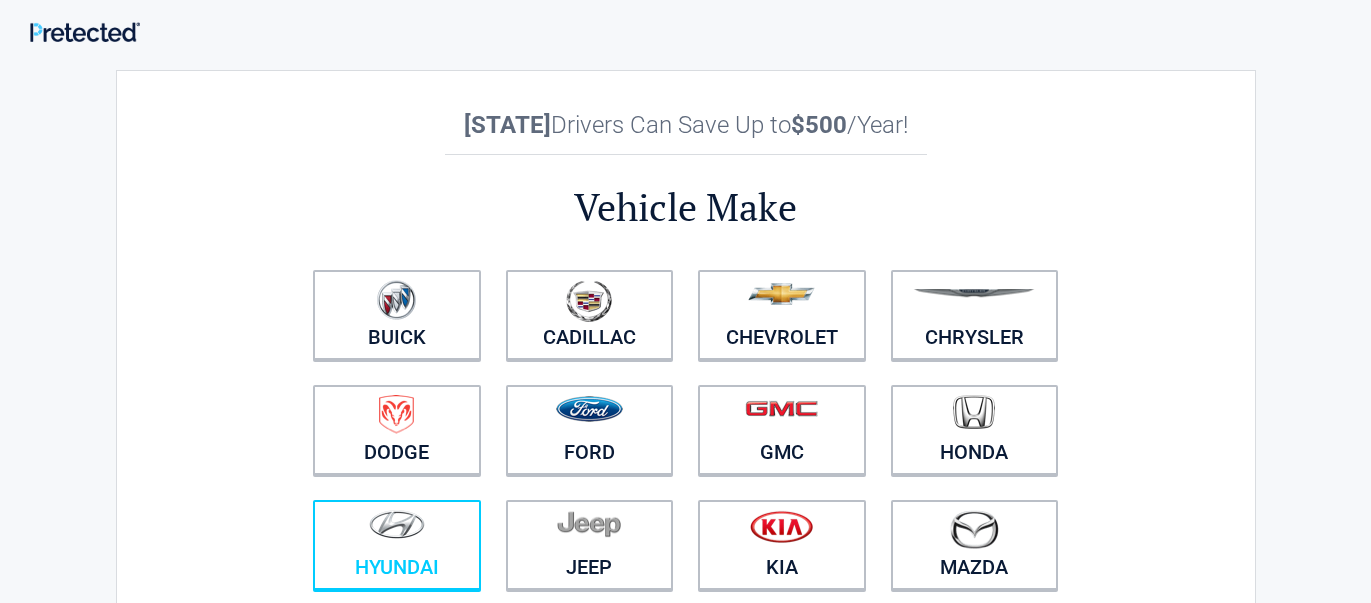click at bounding box center (397, 524) 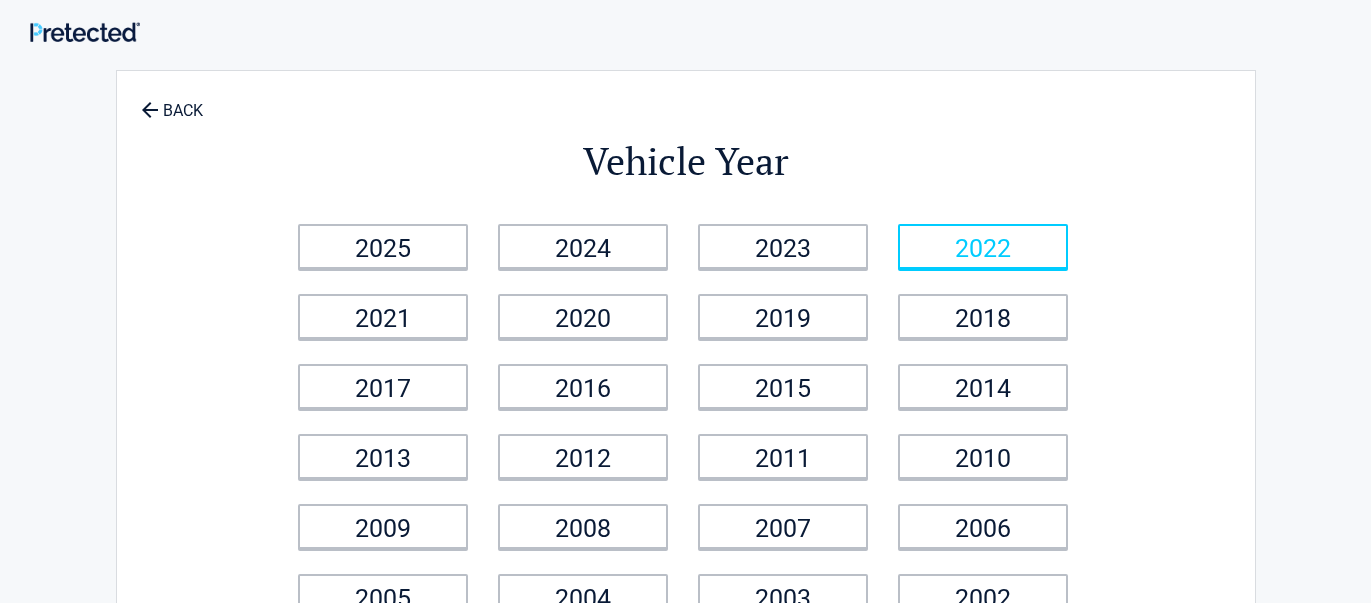 click on "2022" at bounding box center [983, 246] 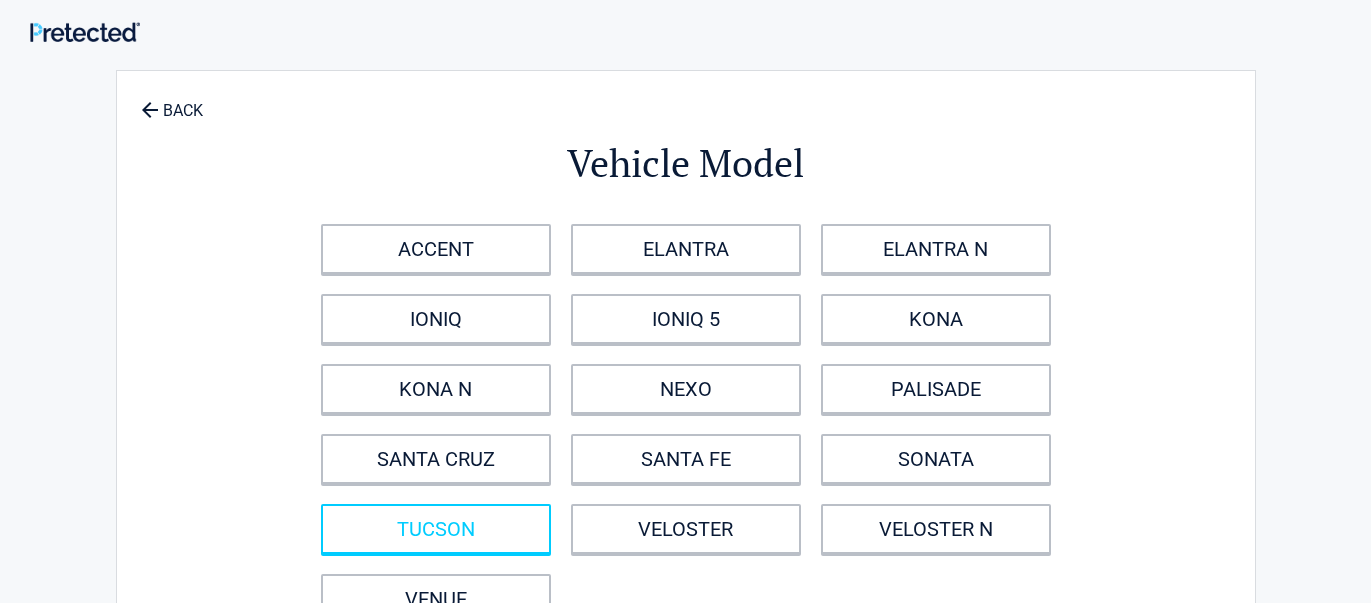 click on "TUCSON" at bounding box center (436, 529) 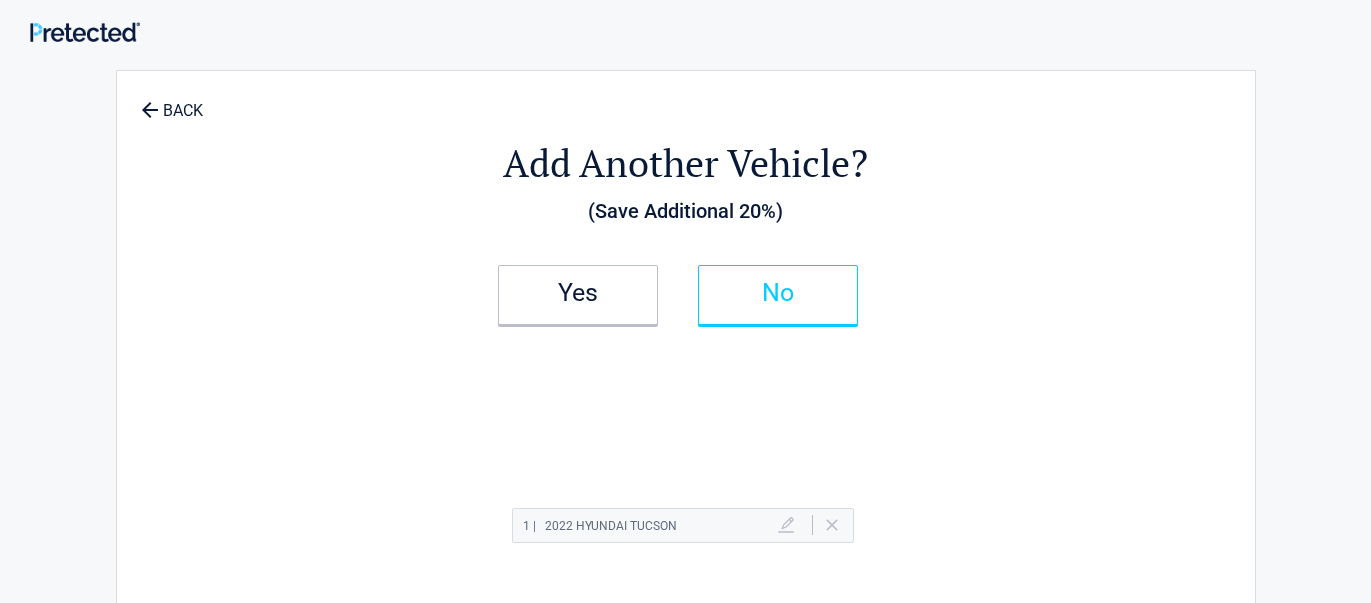 click on "No" at bounding box center [778, 295] 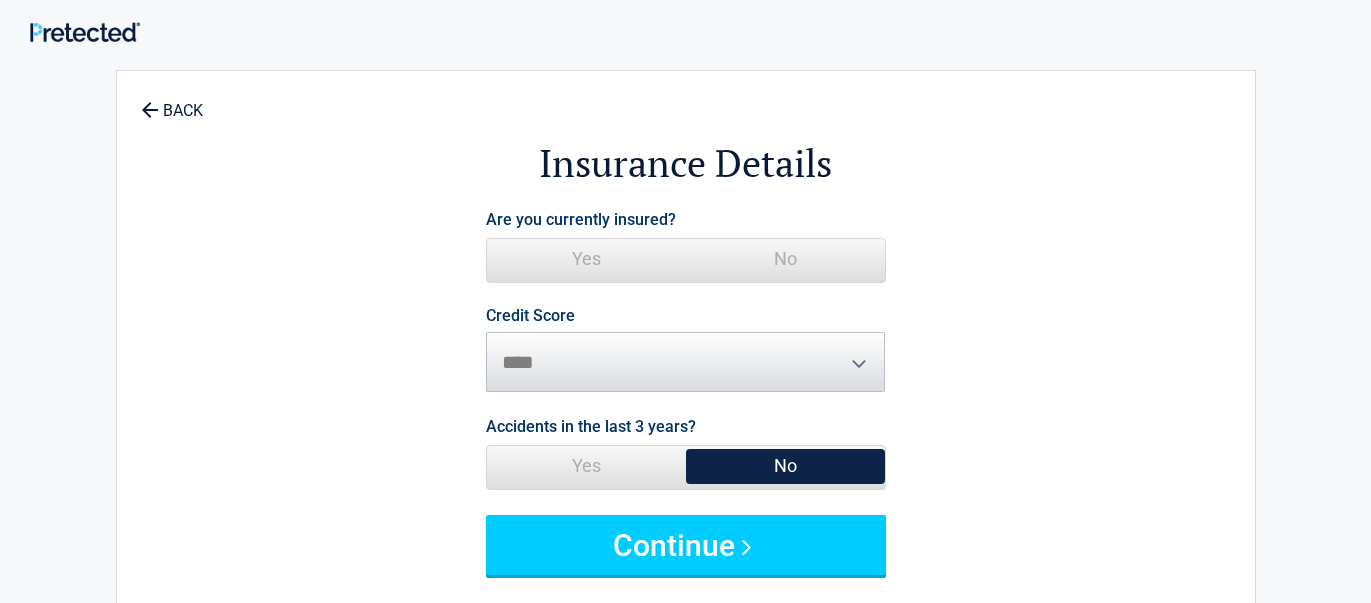 click on "Yes" at bounding box center [586, 259] 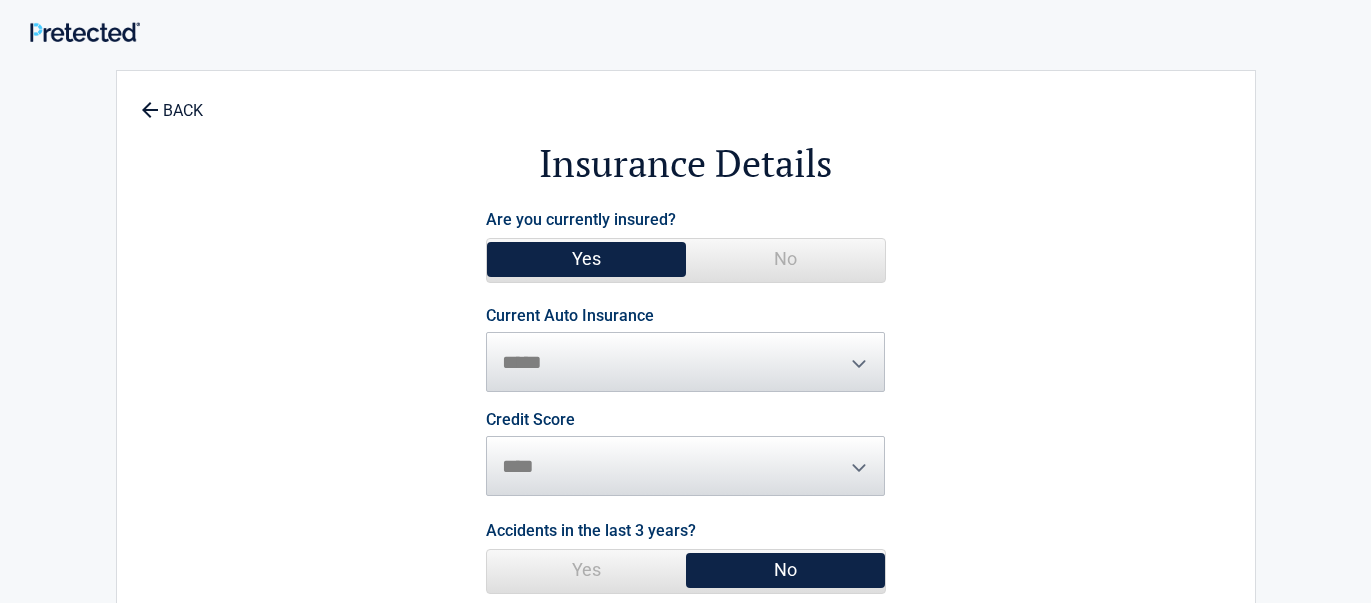 click on "**********" at bounding box center [686, 350] 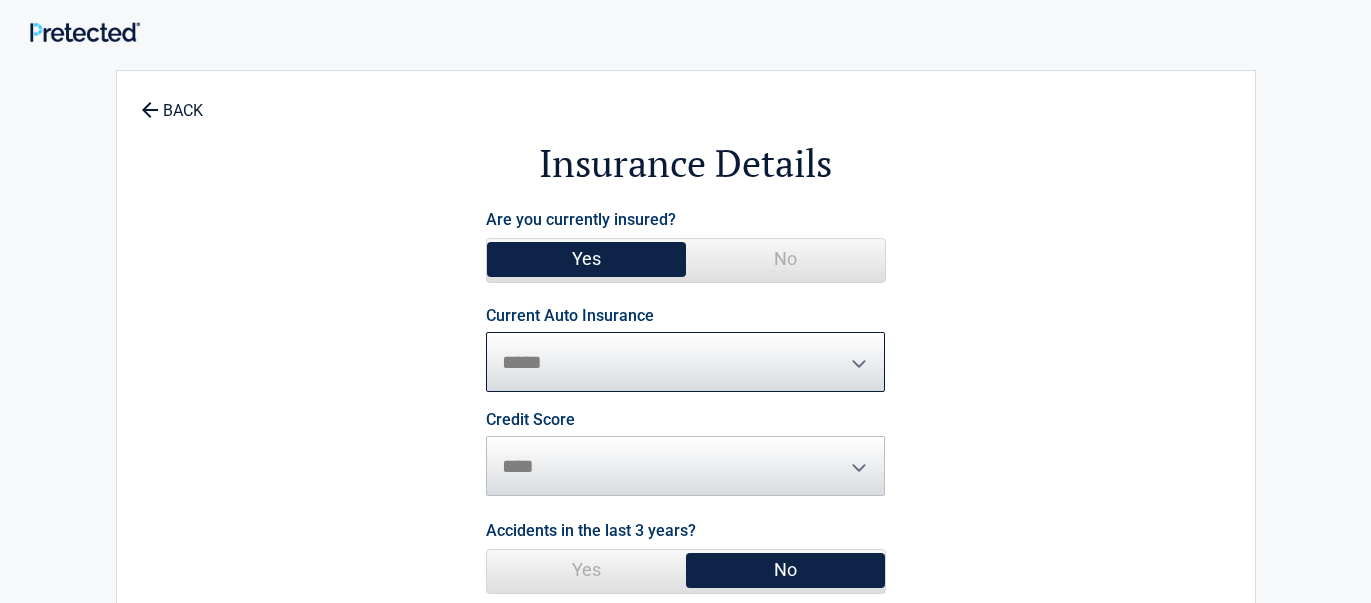 click on "**********" at bounding box center (686, 362) 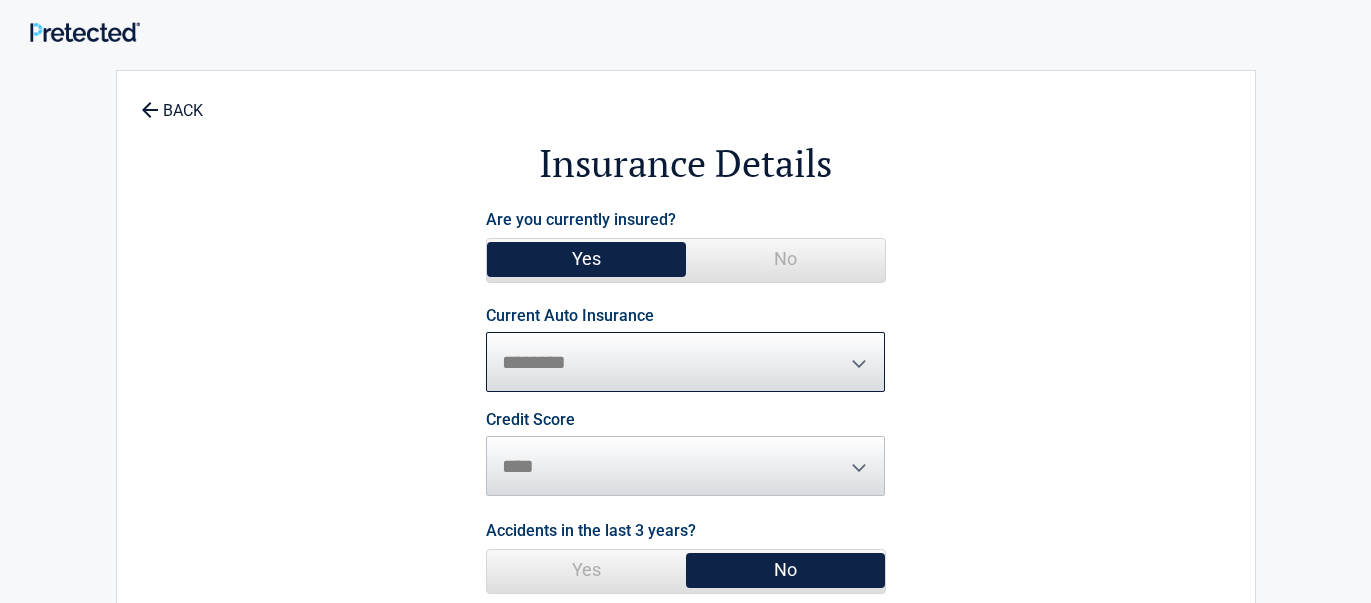 click on "**********" at bounding box center (686, 362) 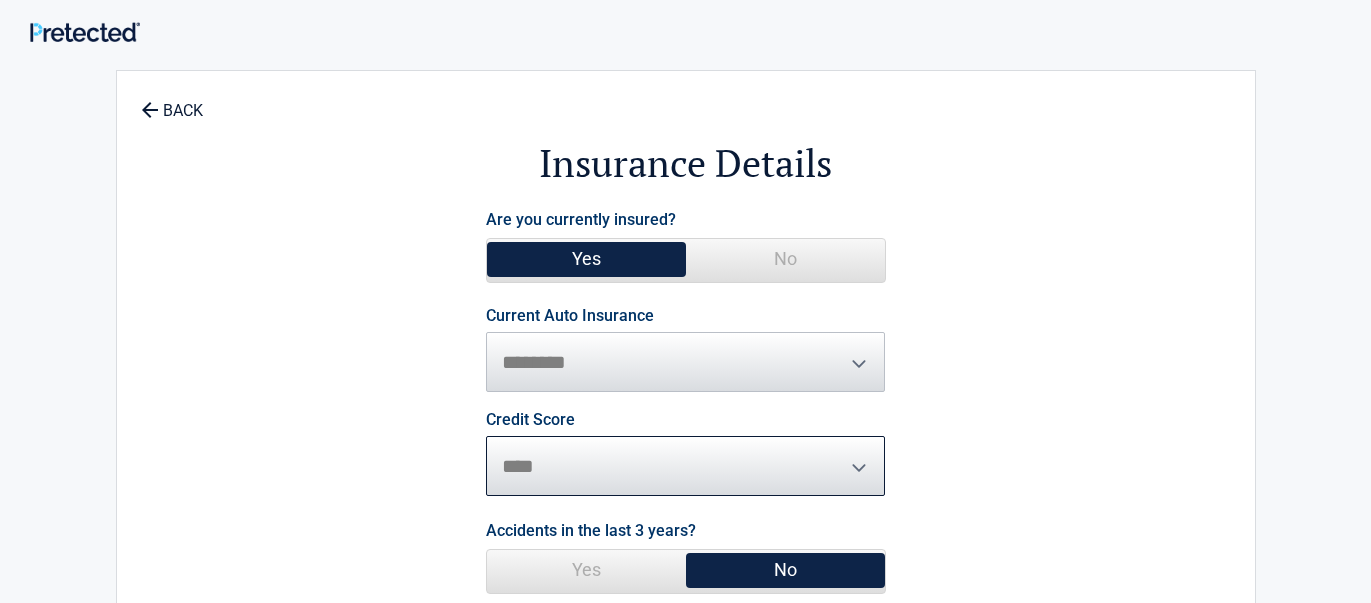 click on "*********
****
*******
****" at bounding box center (686, 466) 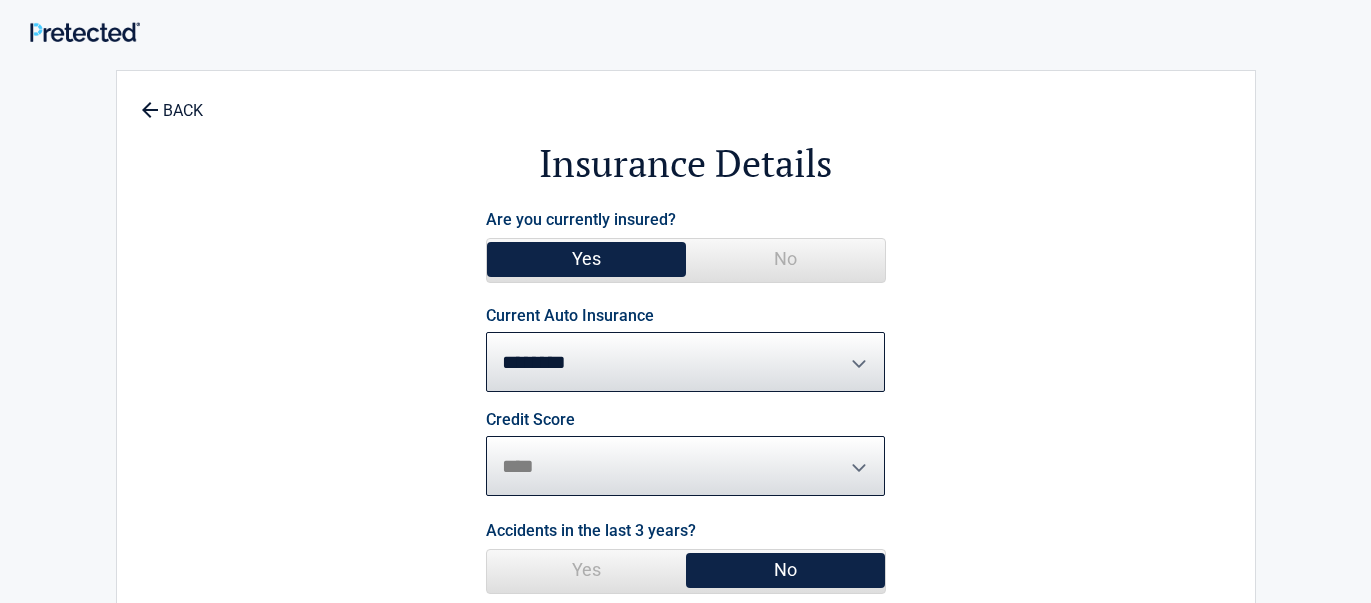 select on "*********" 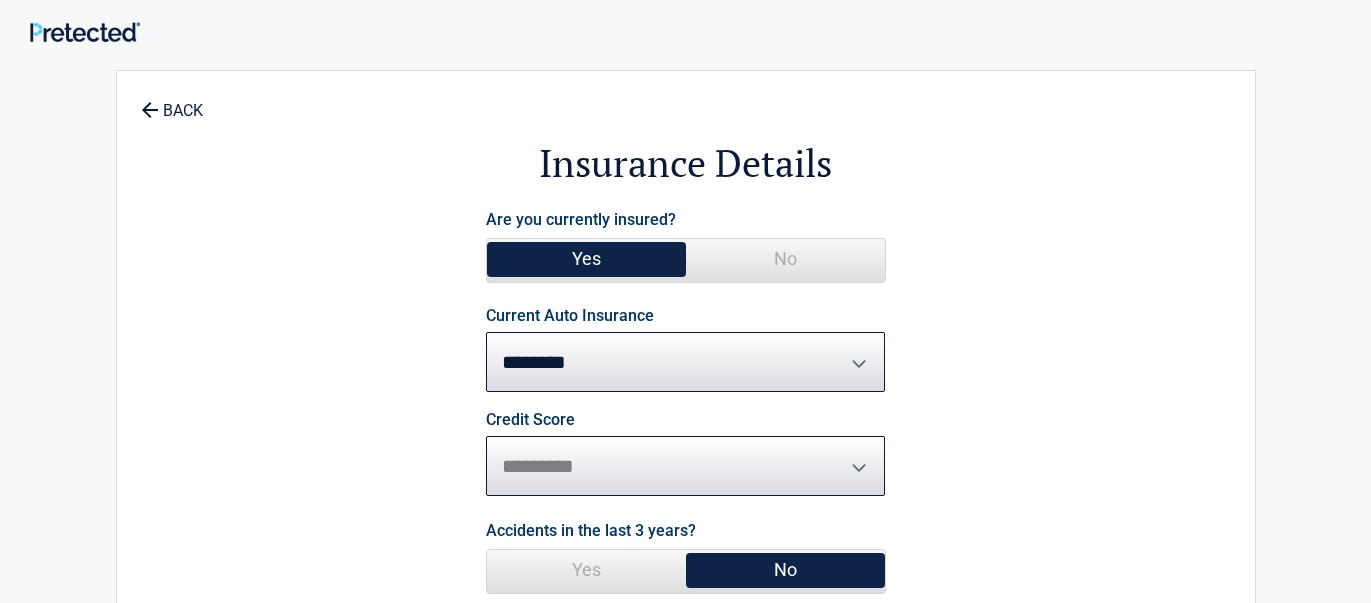 click on "*********
****
*******
****" at bounding box center (686, 466) 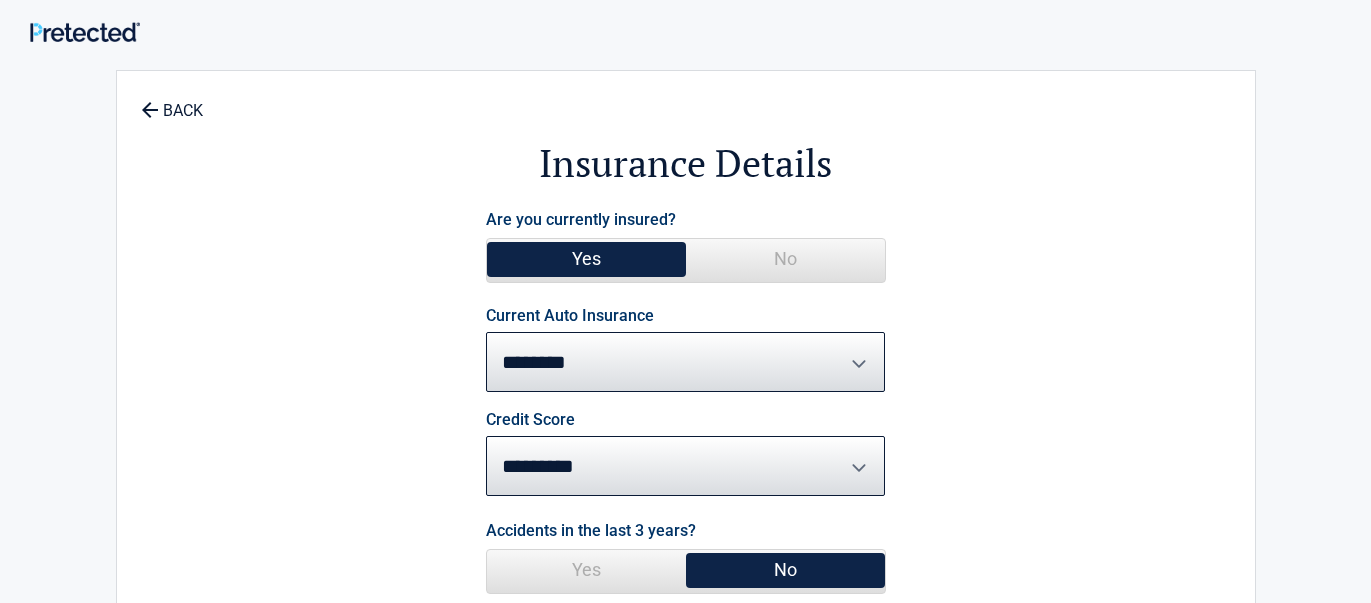 click on "No" at bounding box center (785, 570) 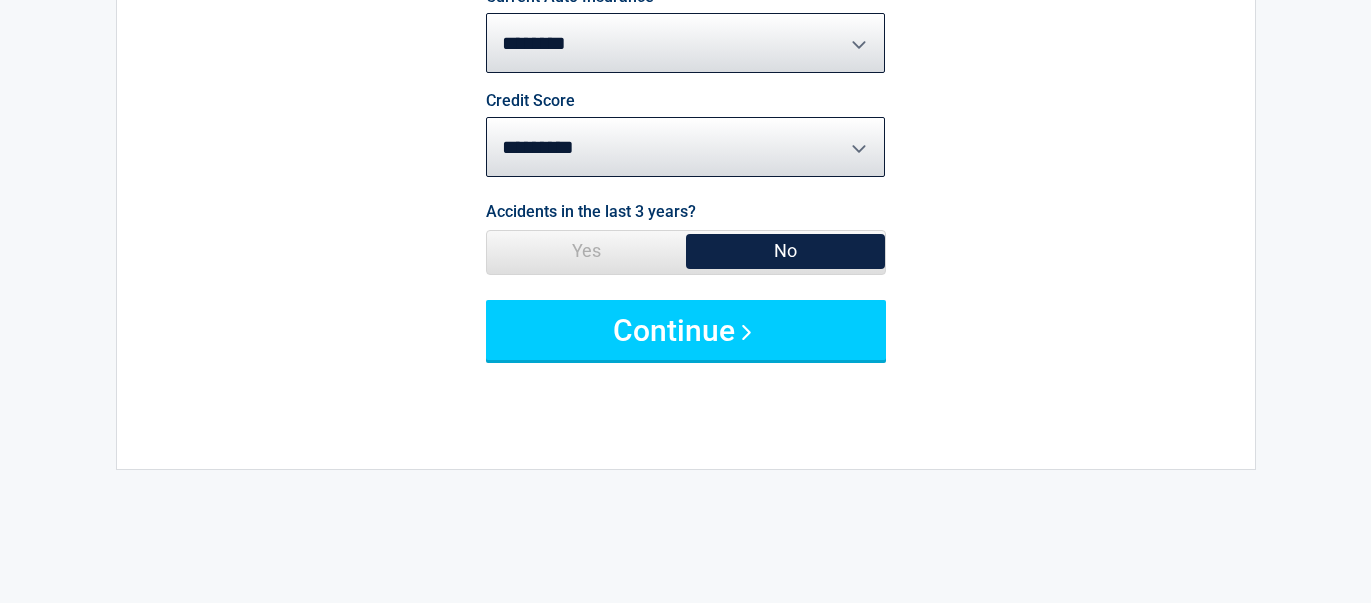scroll, scrollTop: 298, scrollLeft: 0, axis: vertical 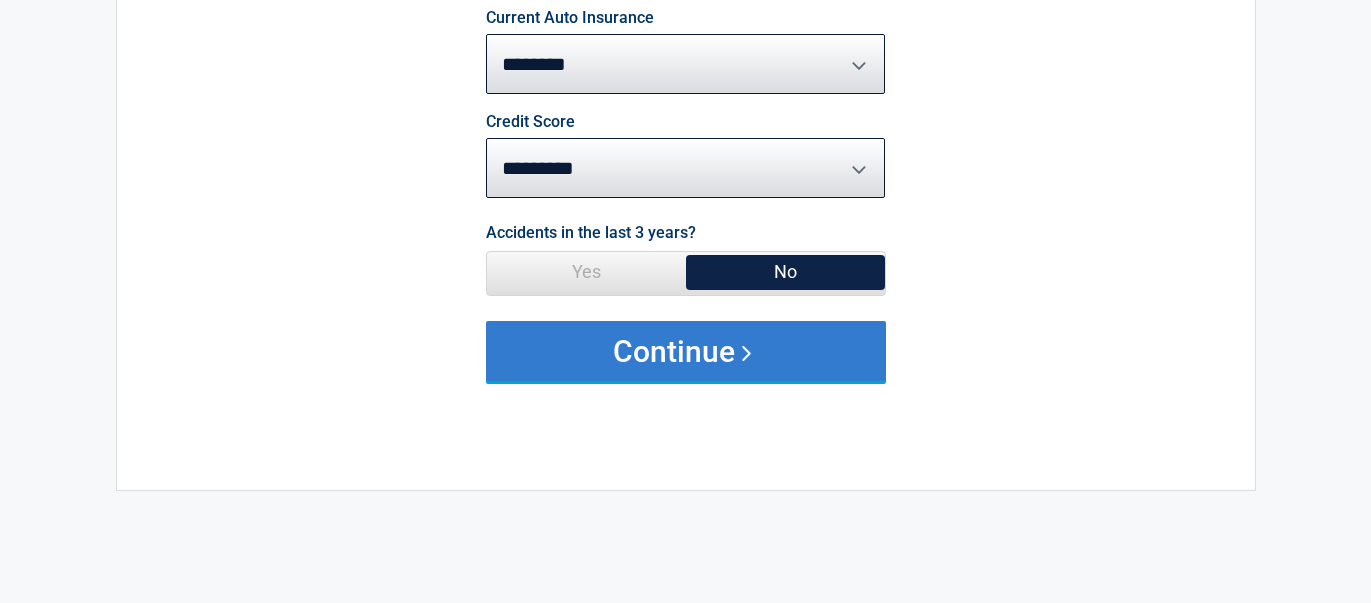 click on "Continue" at bounding box center (686, 351) 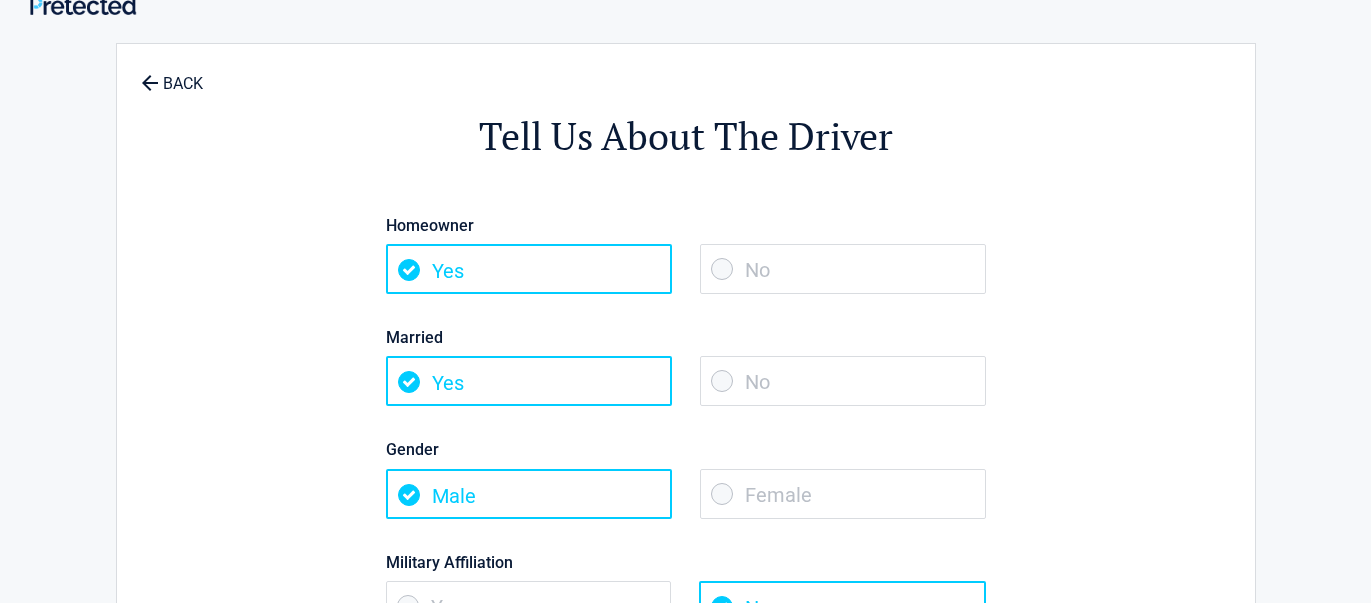 scroll, scrollTop: 0, scrollLeft: 0, axis: both 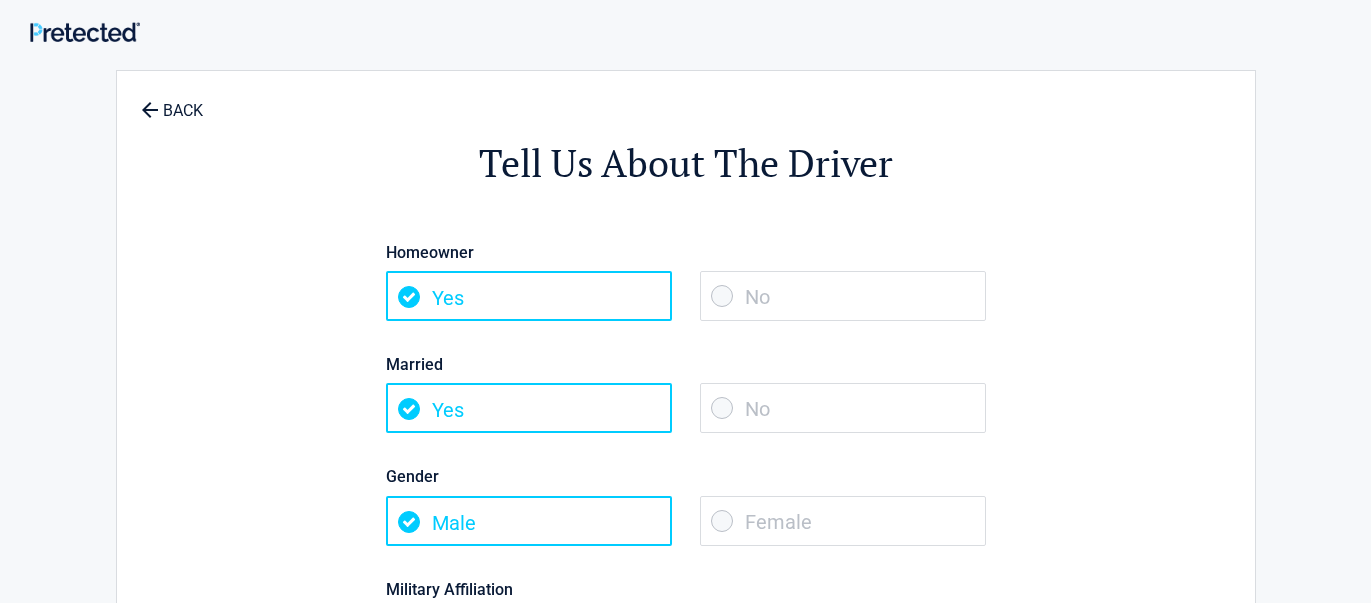 click on "**********" at bounding box center (685, 616) 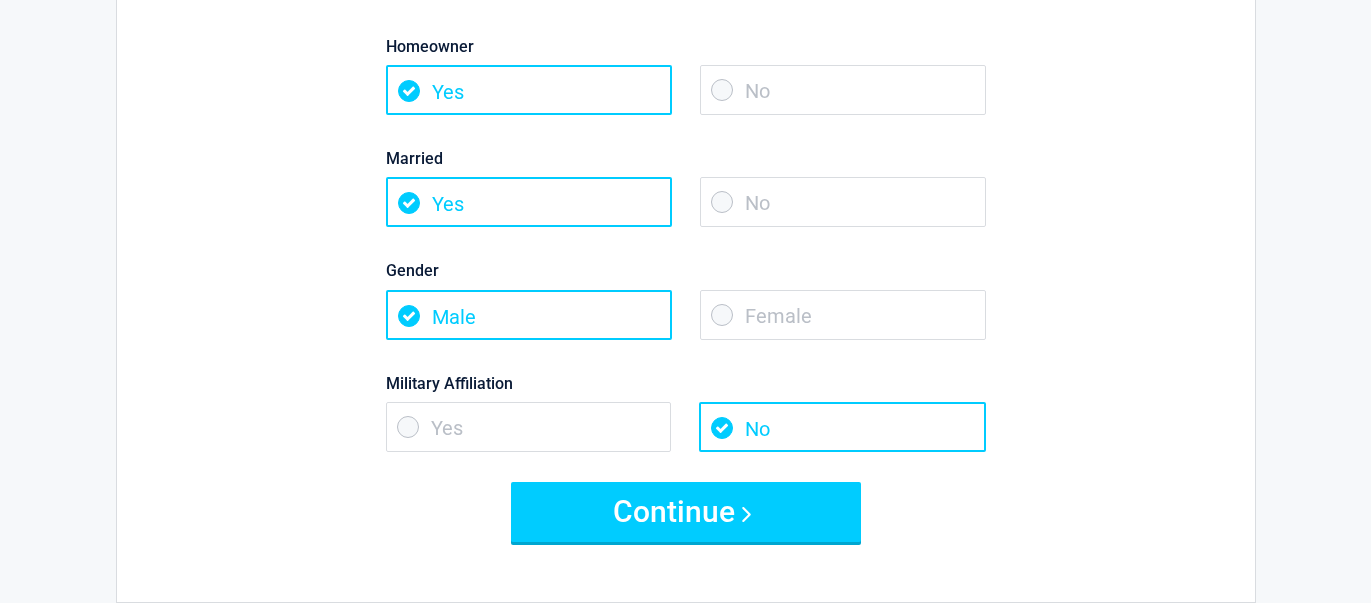 scroll, scrollTop: 220, scrollLeft: 0, axis: vertical 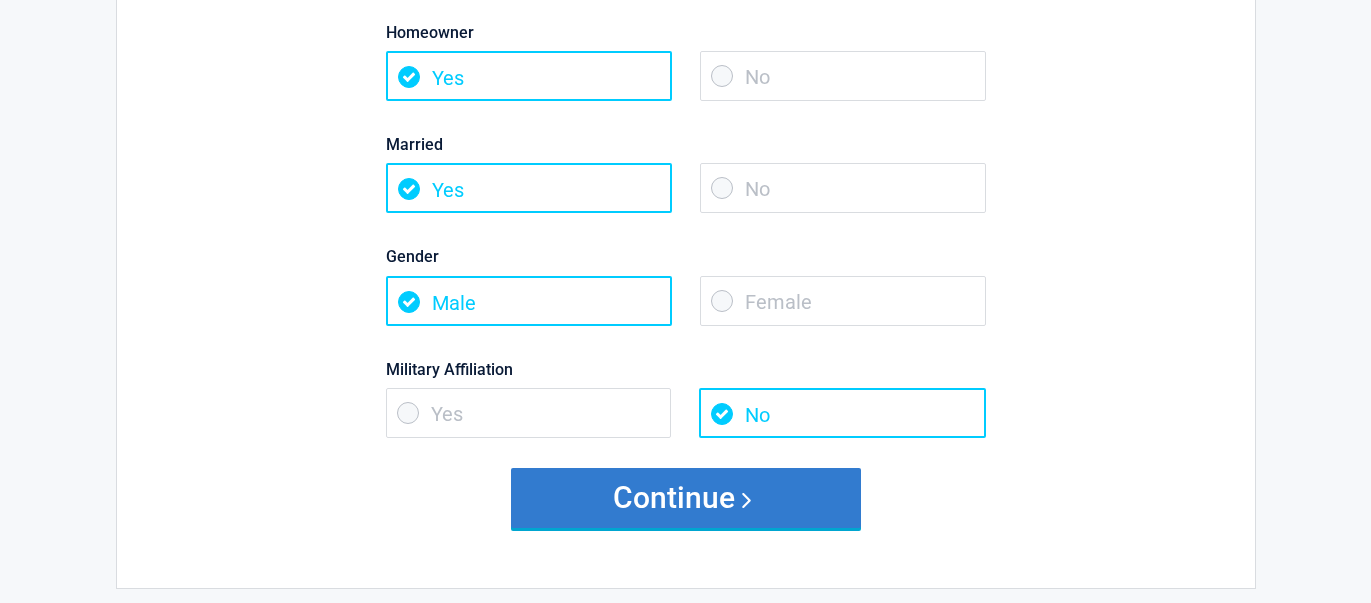 click on "Continue" at bounding box center (686, 498) 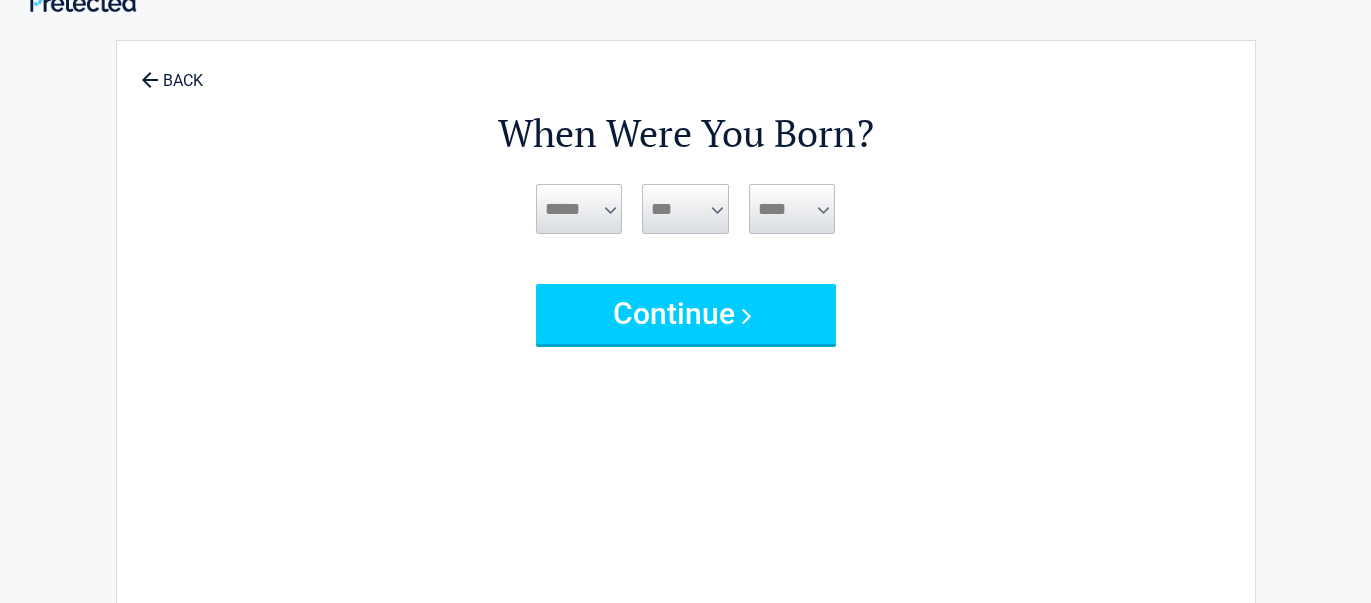 scroll, scrollTop: 0, scrollLeft: 0, axis: both 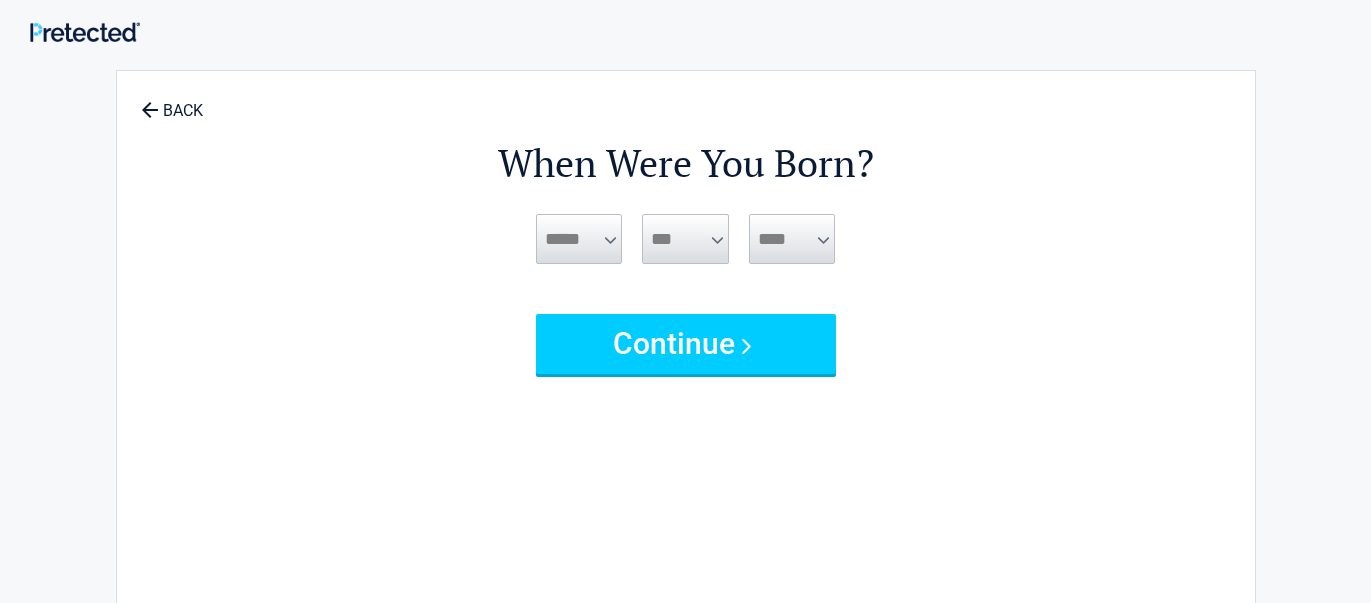 click on "*****
***
***
***
***
***
***
***
***
***
***
***
***" at bounding box center (579, 239) 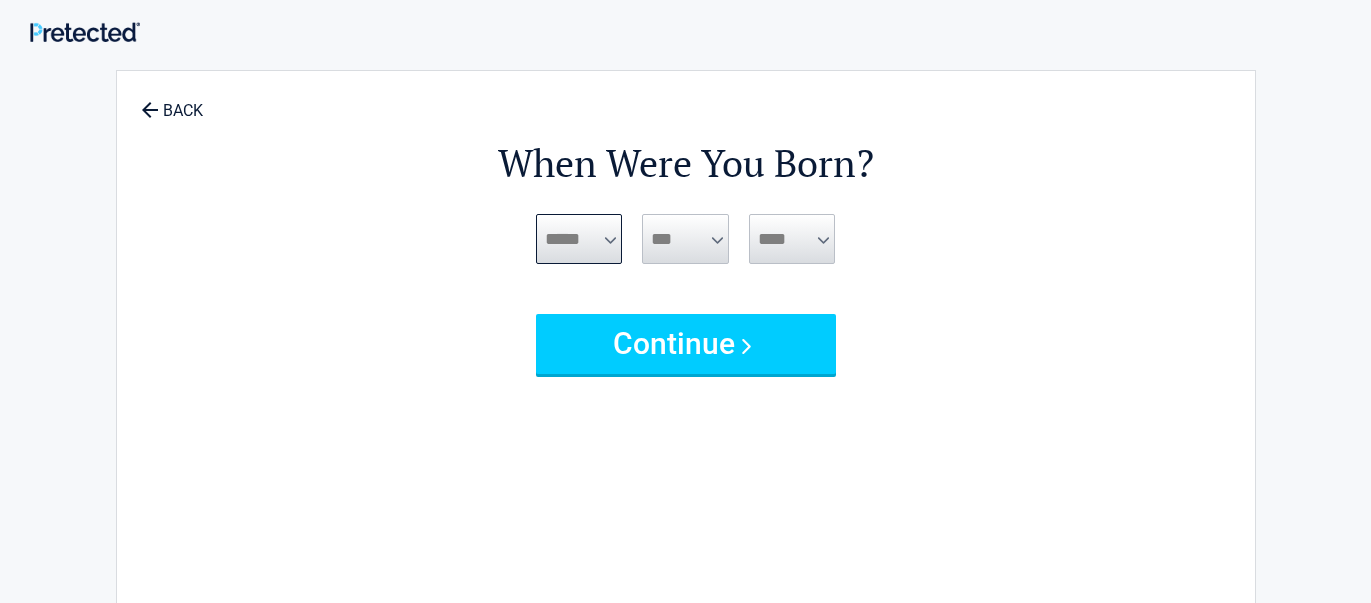 click on "*****
***
***
***
***
***
***
***
***
***
***
***
***" at bounding box center (579, 239) 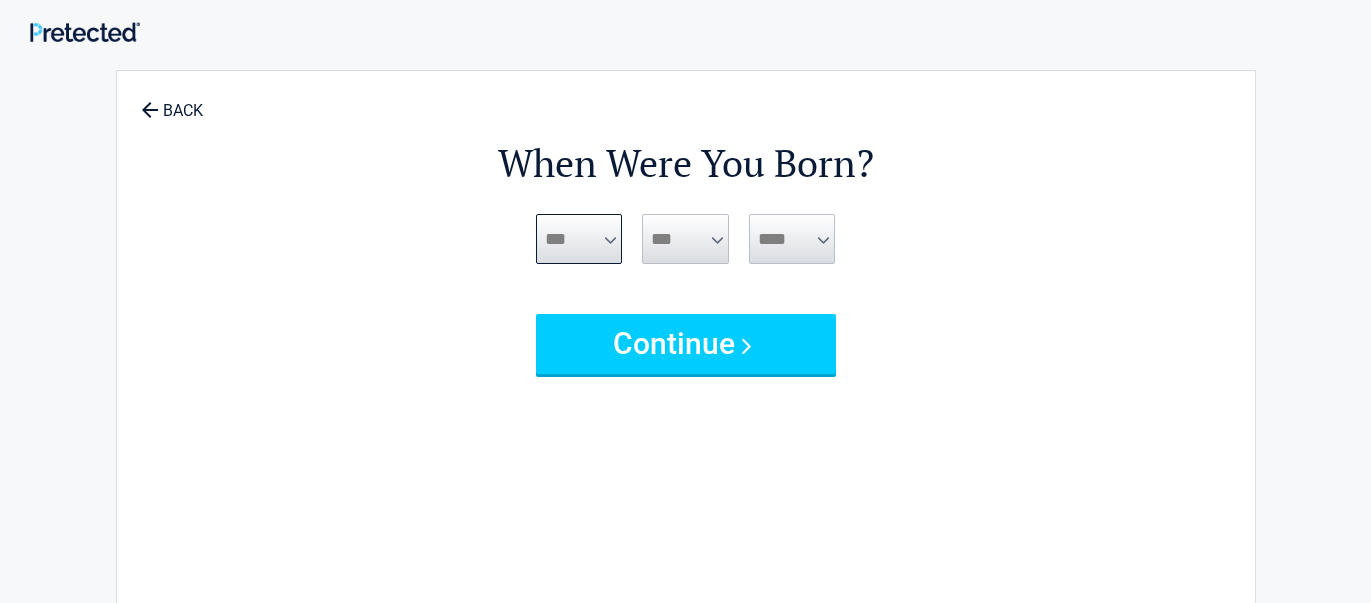 click on "*****
***
***
***
***
***
***
***
***
***
***
***
***" at bounding box center (579, 239) 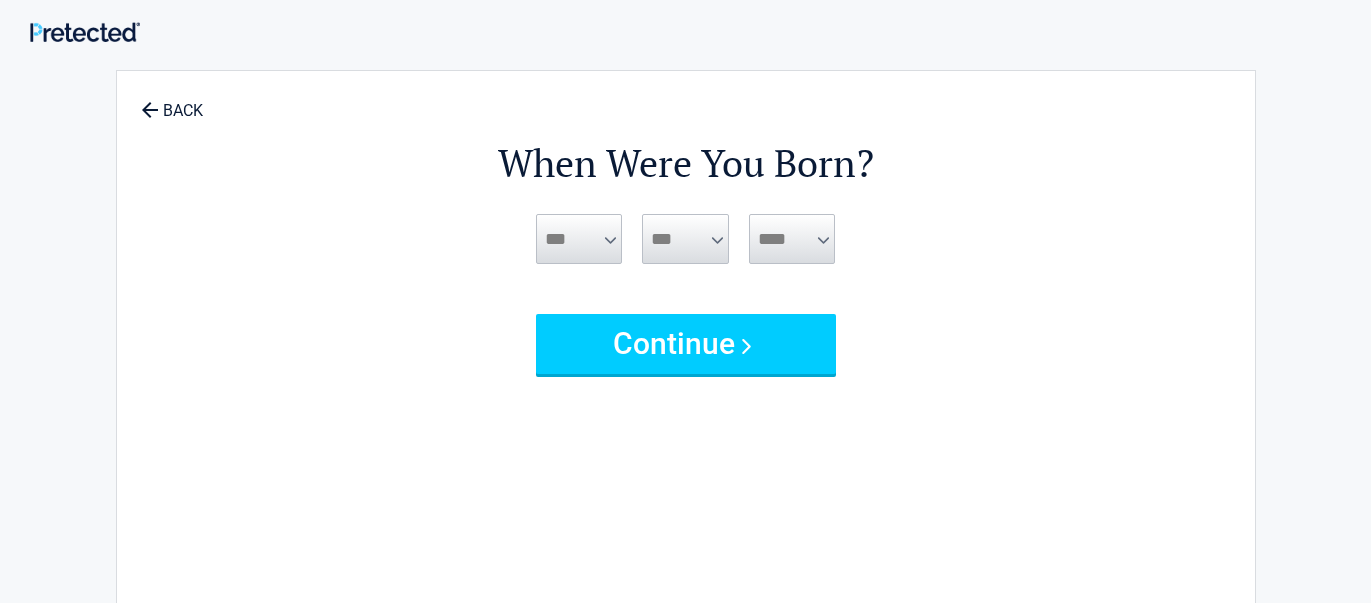 click on "*** * * * * * * * * * ** ** ** ** ** ** ** ** ** ** ** ** ** ** ** ** ** ** ** **" at bounding box center [685, 239] 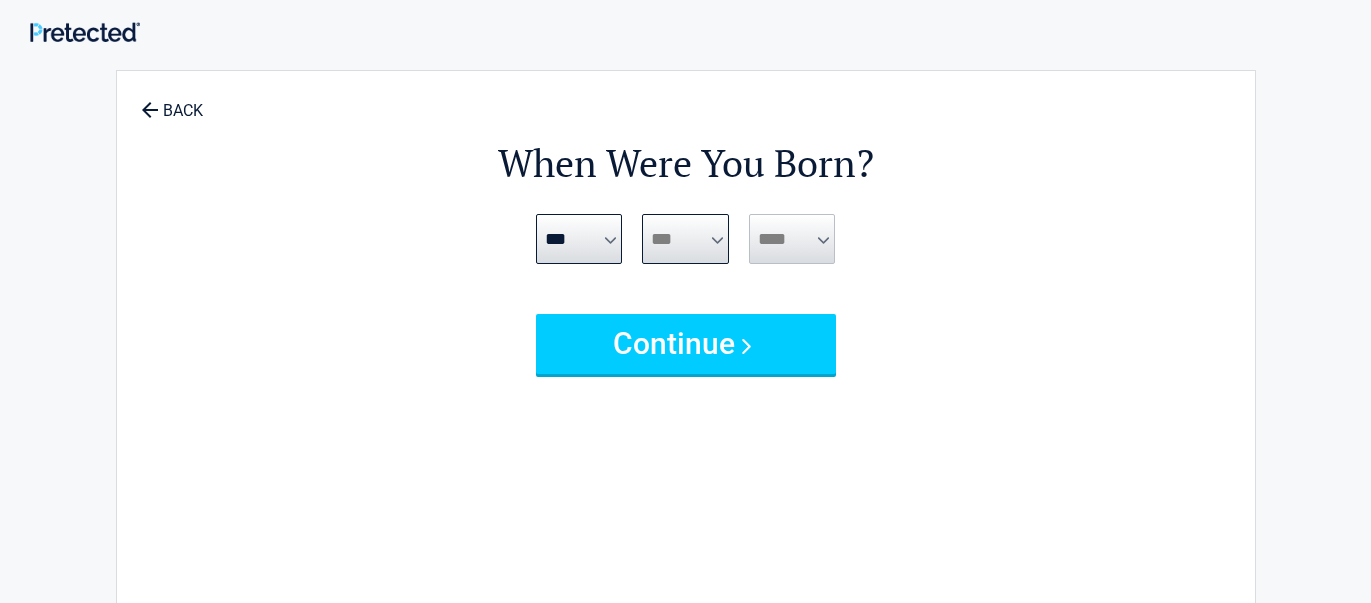 click on "*** * * * * * * * * * ** ** ** ** ** ** ** ** ** ** ** ** ** ** ** ** ** ** ** **" at bounding box center (685, 239) 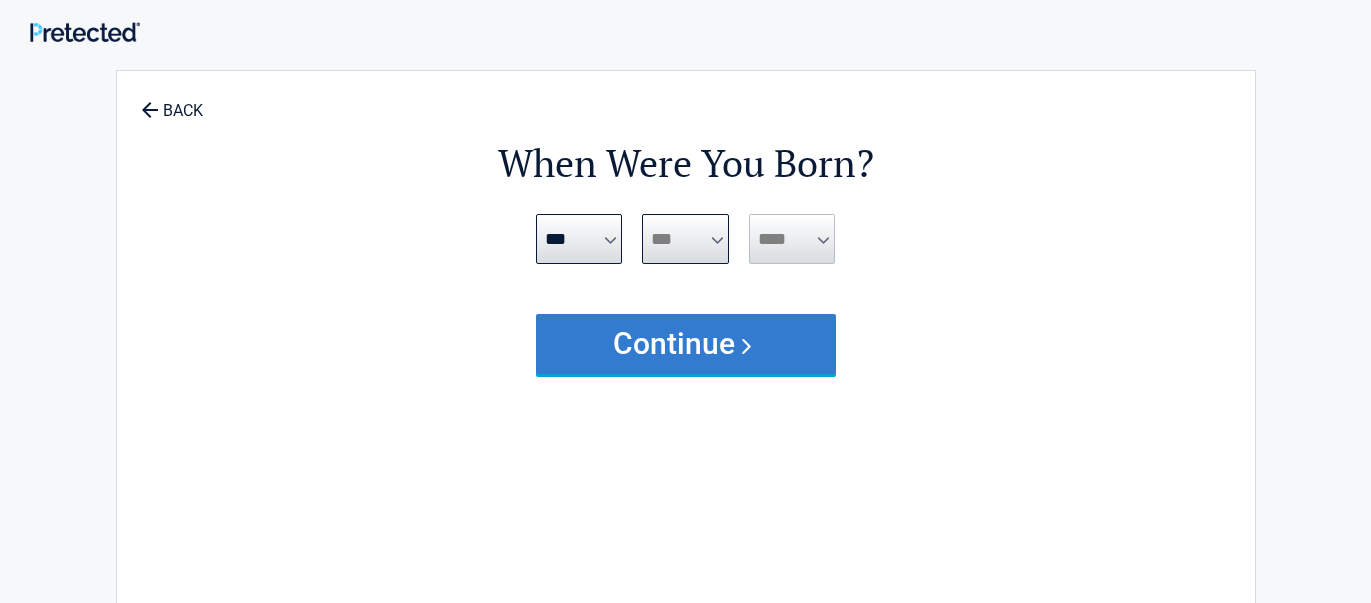 drag, startPoint x: 717, startPoint y: 227, endPoint x: 702, endPoint y: 343, distance: 116.965805 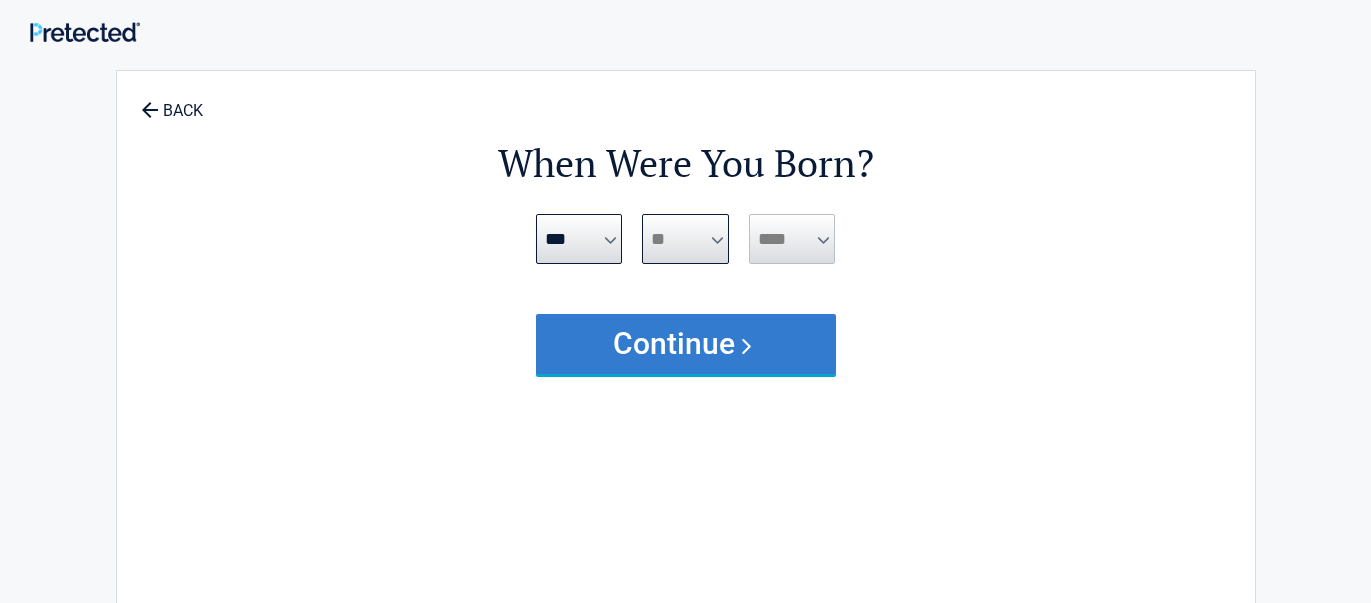 click on "*** * * * * * * * * * ** ** ** ** ** ** ** ** ** ** ** ** ** ** ** ** ** ** ** **" at bounding box center (685, 239) 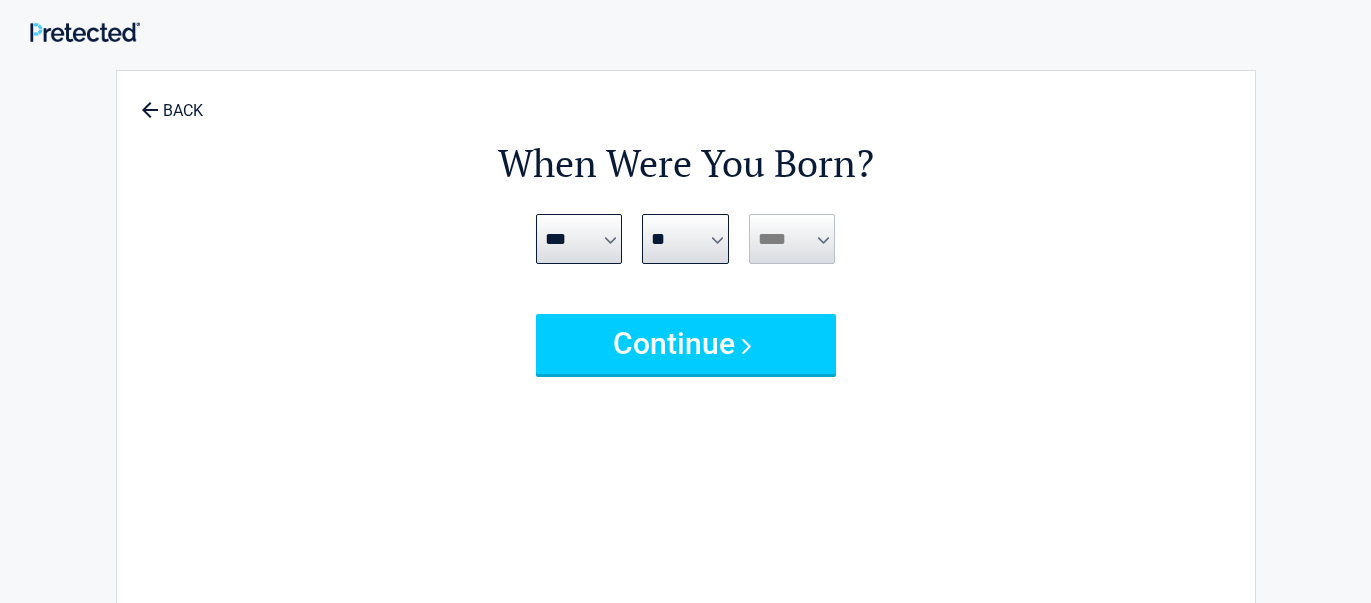 click on "****
****
****
****
****
****
****
****
****
****
****
****
****
****
****
****
****
****
****
****
****
****
****
****
****
****
****
****
****
****
****
****
****
****
****
****
****
****
****
****
****
****
****
****
****
****
****
****
****
****
****
****
****
****
****
****
****
****
****
****
****
****
**** ****" at bounding box center (792, 239) 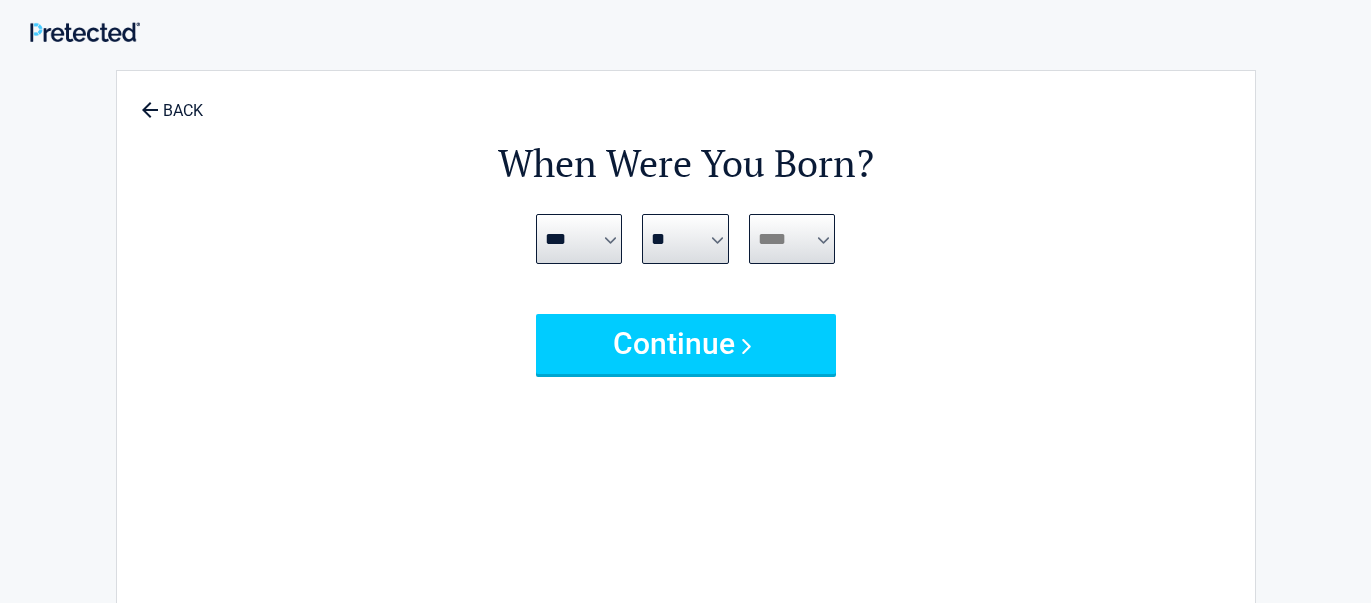 click on "****
****
****
****
****
****
****
****
****
****
****
****
****
****
****
****
****
****
****
****
****
****
****
****
****
****
****
****
****
****
****
****
****
****
****
****
****
****
****
****
****
****
****
****
****
****
****
****
****
****
****
****
****
****
****
****
****
****
****
****
****
****
****
****" at bounding box center [792, 239] 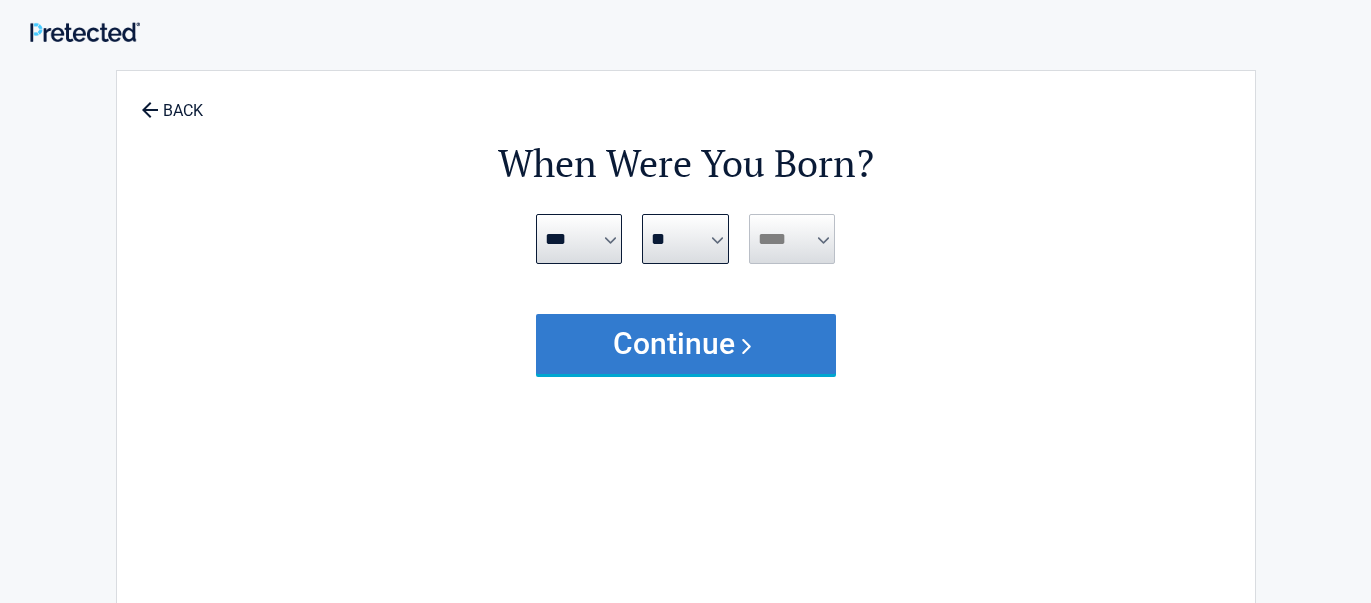click on "Continue" at bounding box center (686, 344) 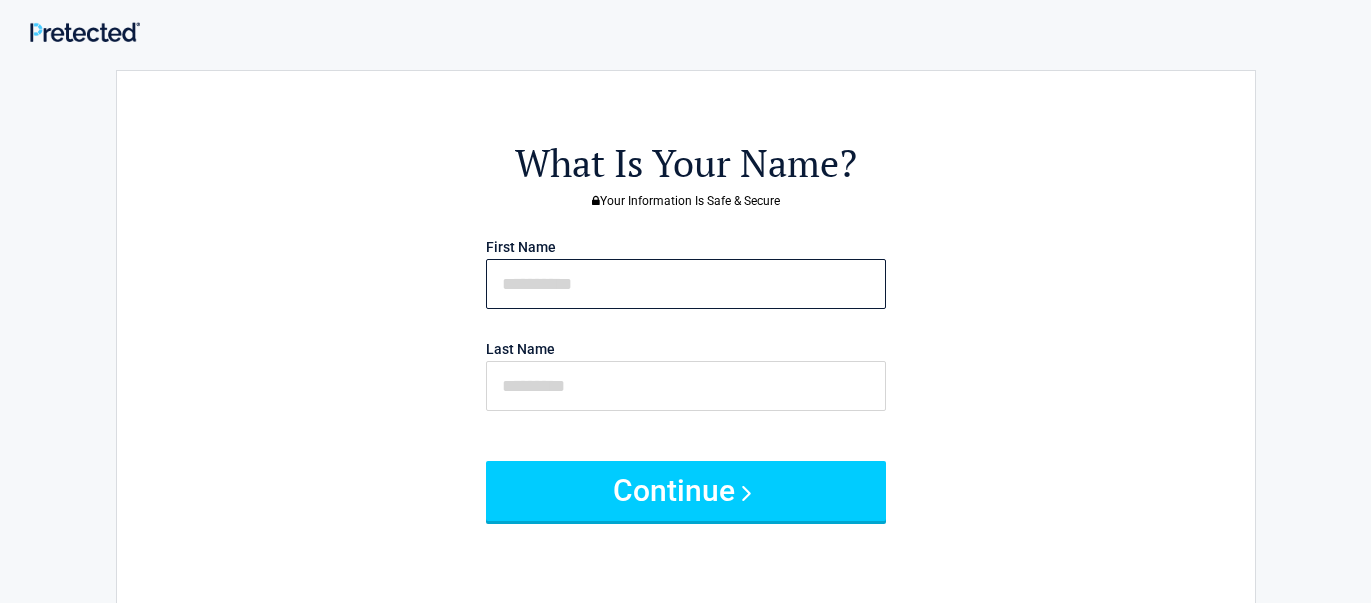 click at bounding box center [686, 284] 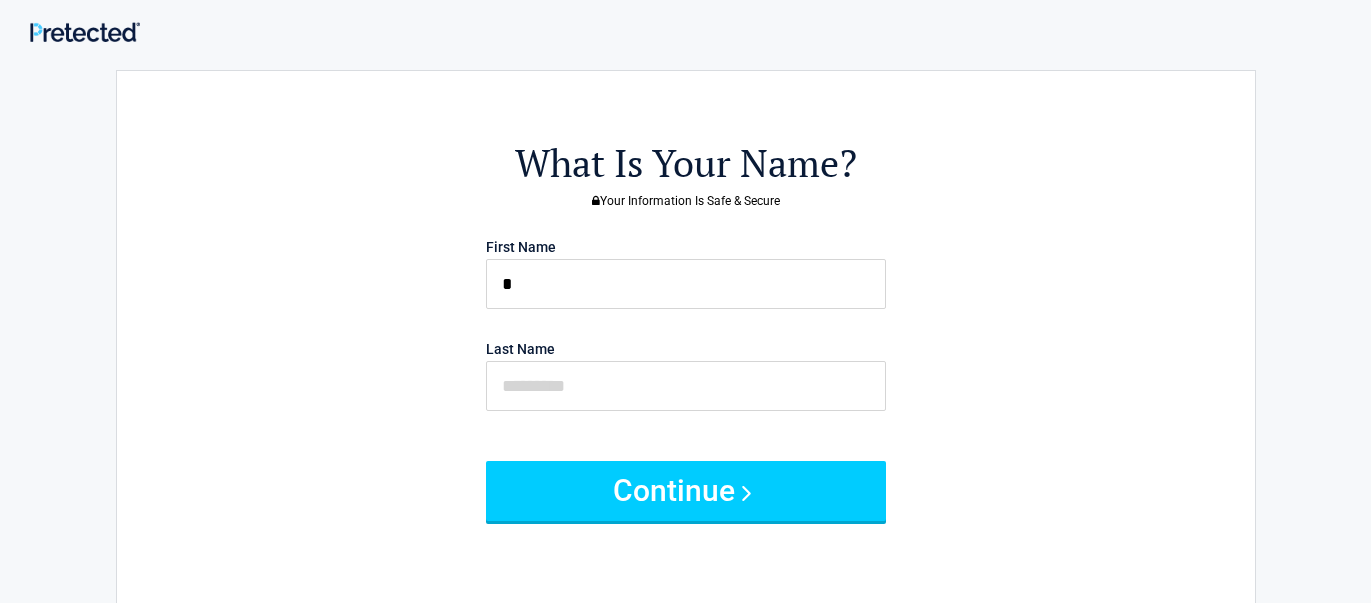 click on "What Is Your Name?
Your Information Is Safe & Secure
First Name
*
Last Name
Continue" at bounding box center [686, 419] 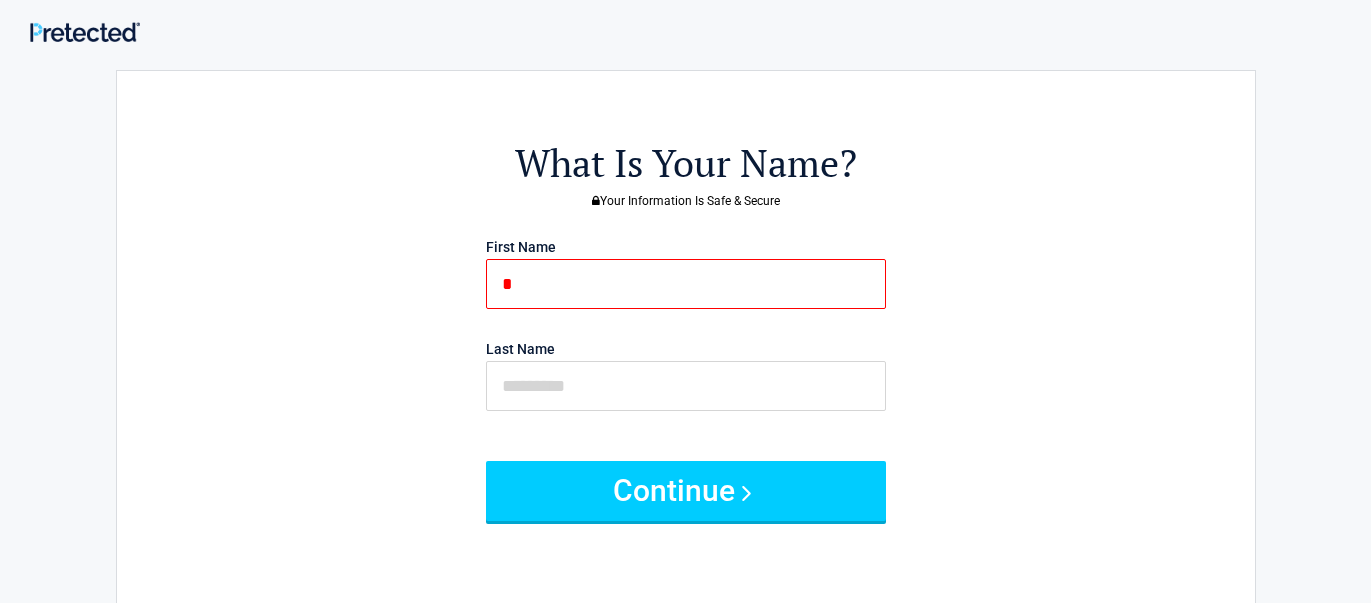 click on "What Is Your Name?
Your Information Is Safe & Secure
First Name
*
Last Name
Continue" at bounding box center (686, 419) 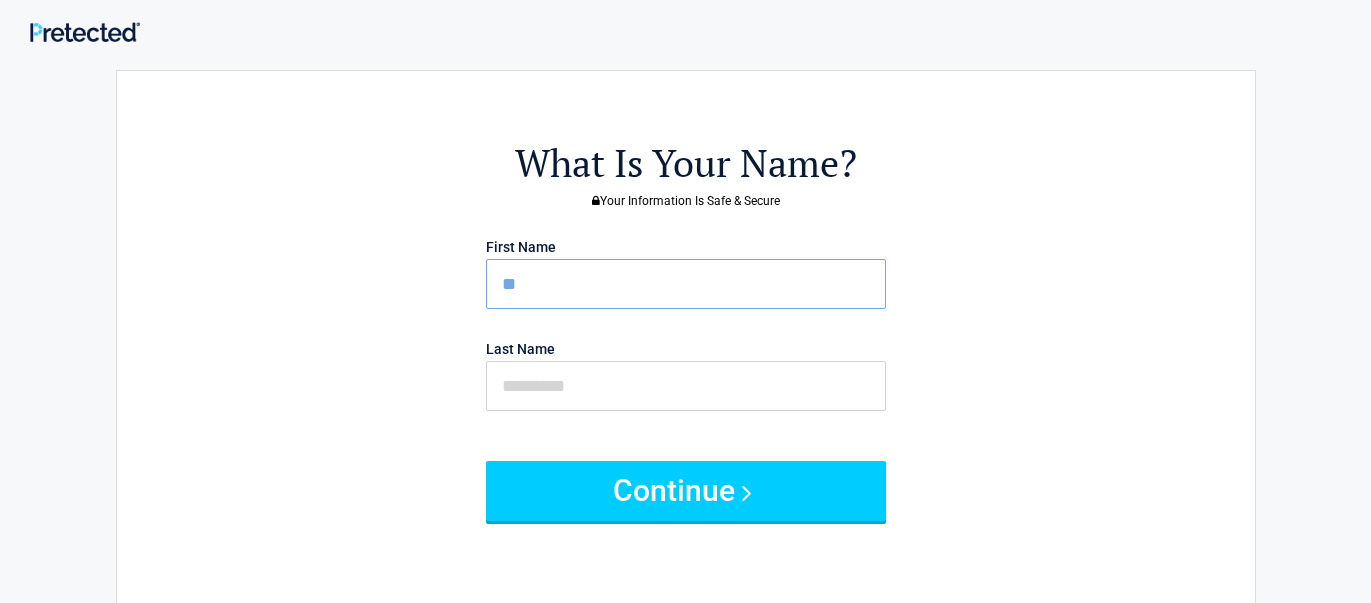 type on "**" 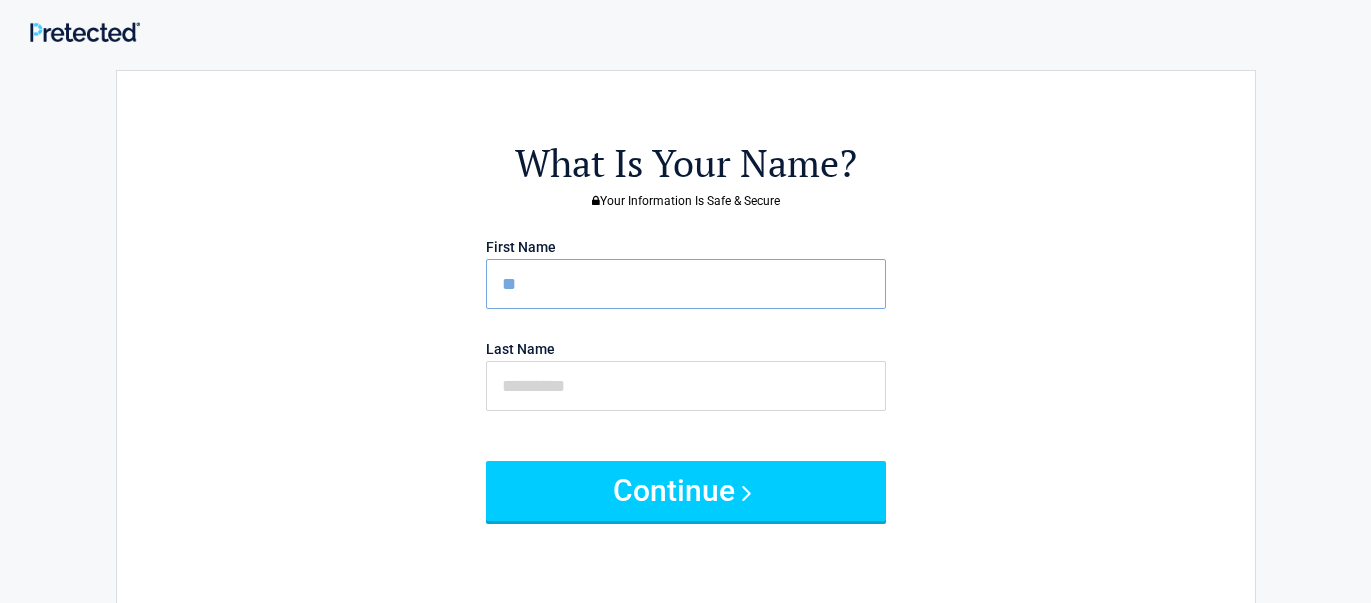 click on "**" at bounding box center (686, 284) 